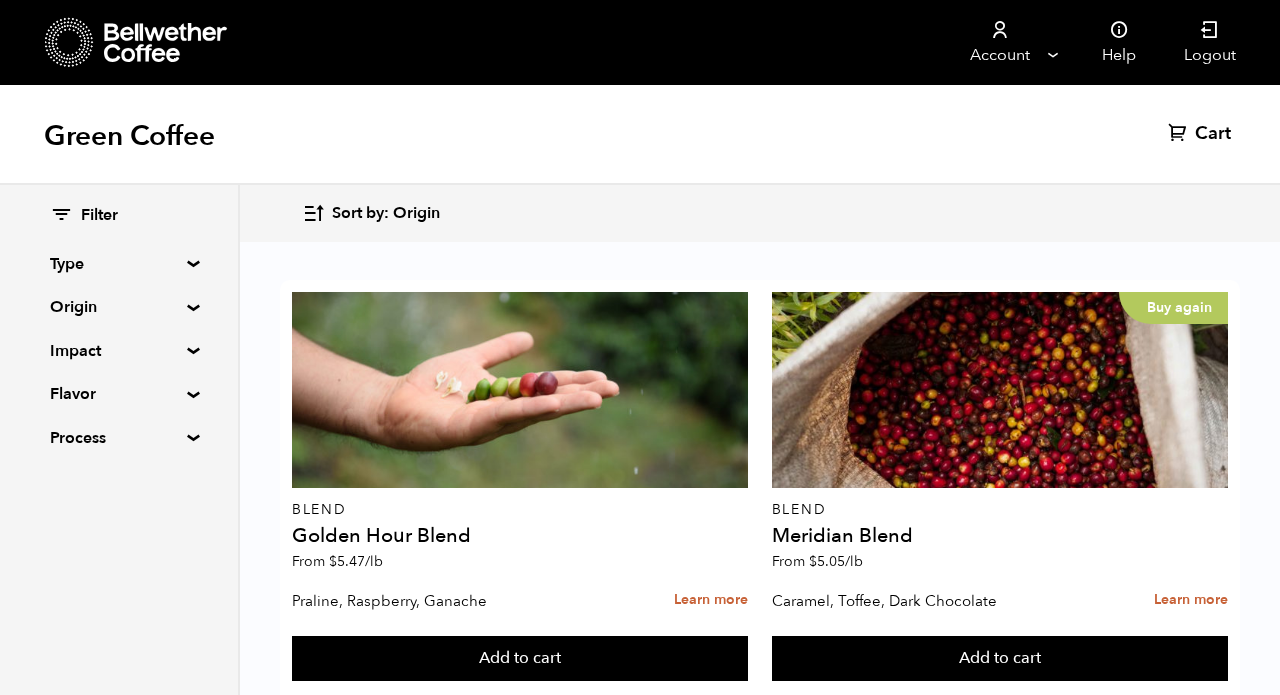 scroll, scrollTop: 2842, scrollLeft: 0, axis: vertical 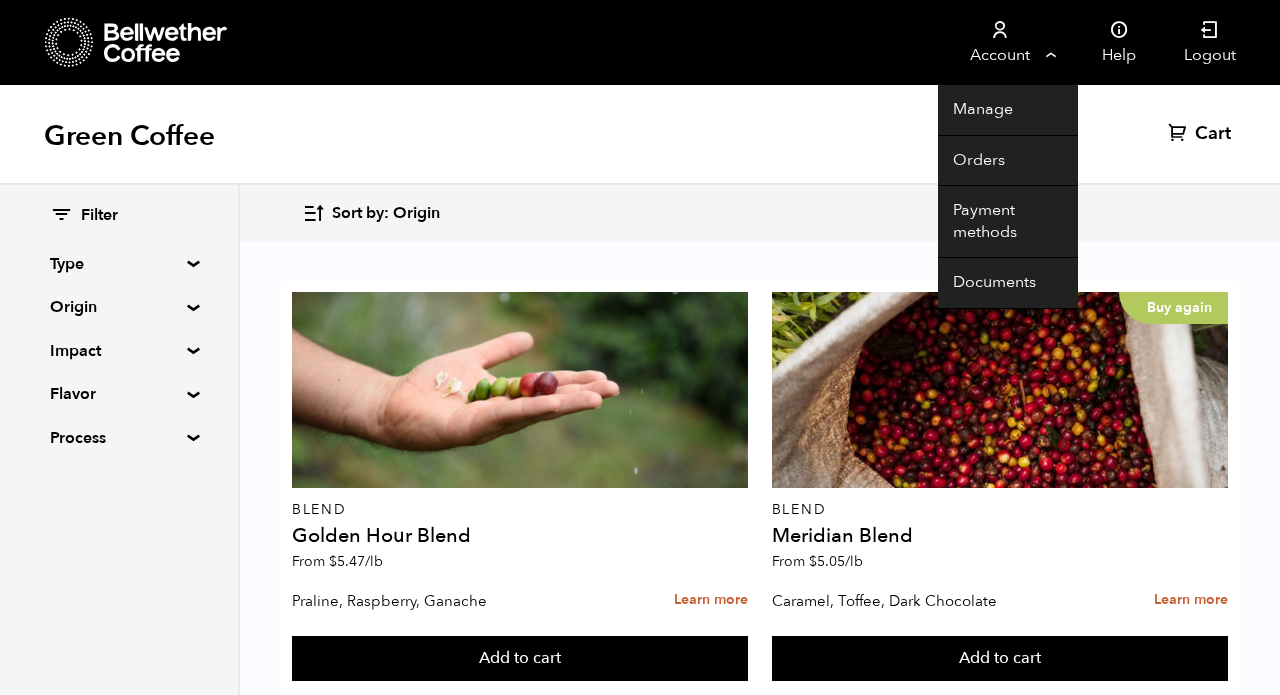 click on "Account" at bounding box center (999, 42) 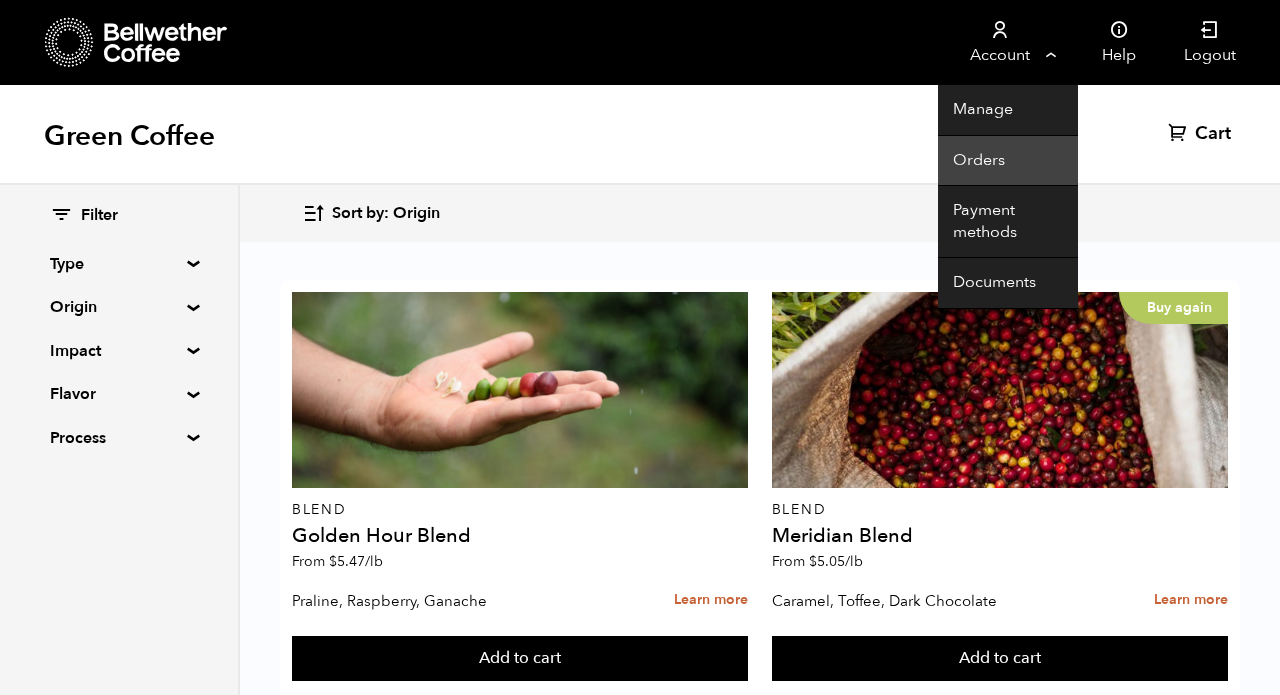 click on "Orders" at bounding box center [1008, 161] 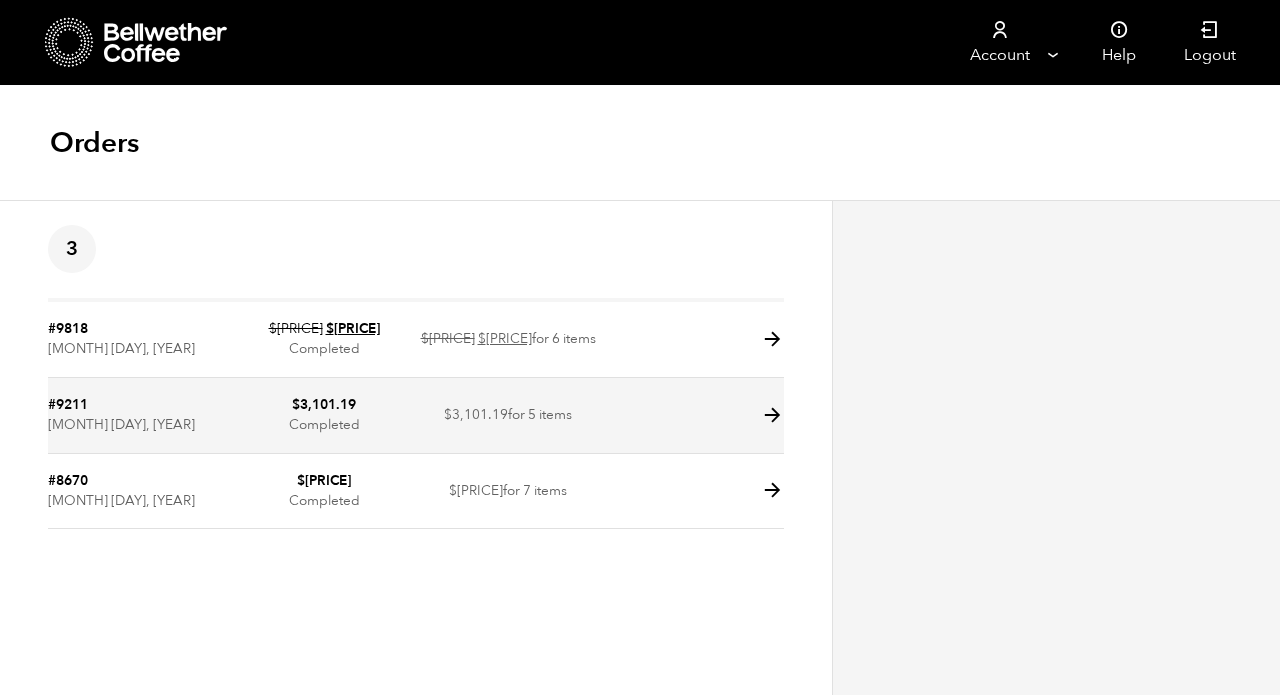 scroll, scrollTop: 0, scrollLeft: 0, axis: both 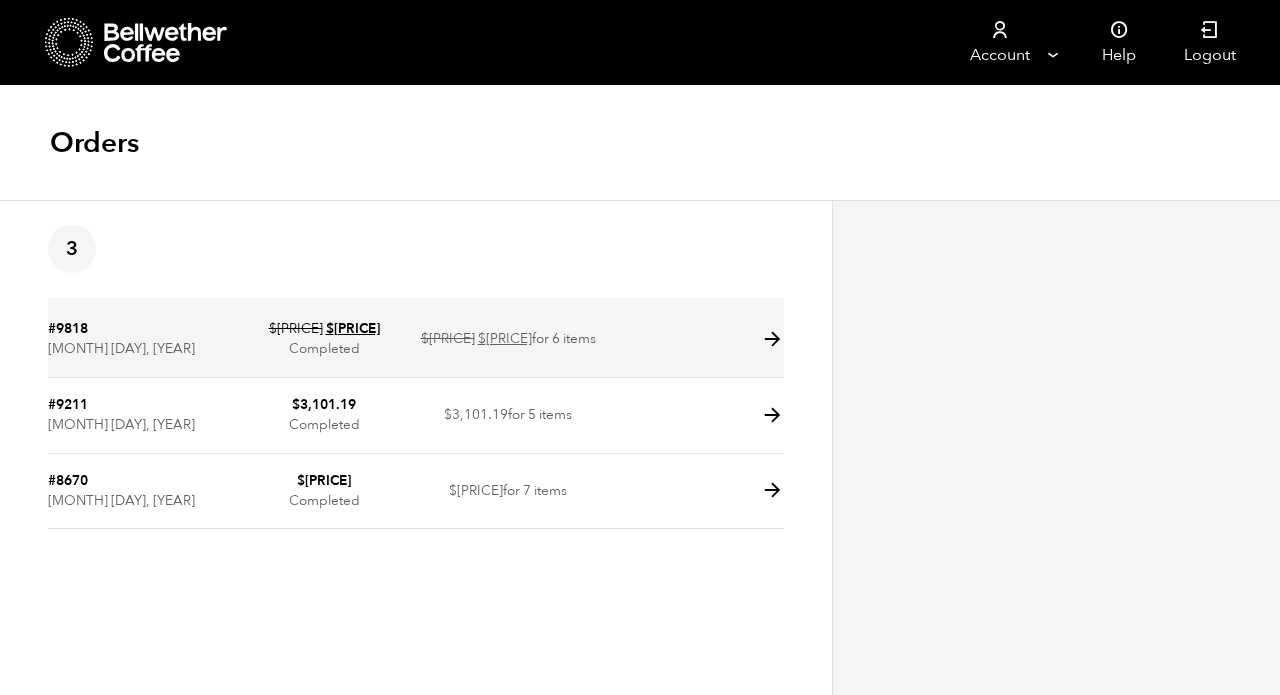 click at bounding box center [772, 339] 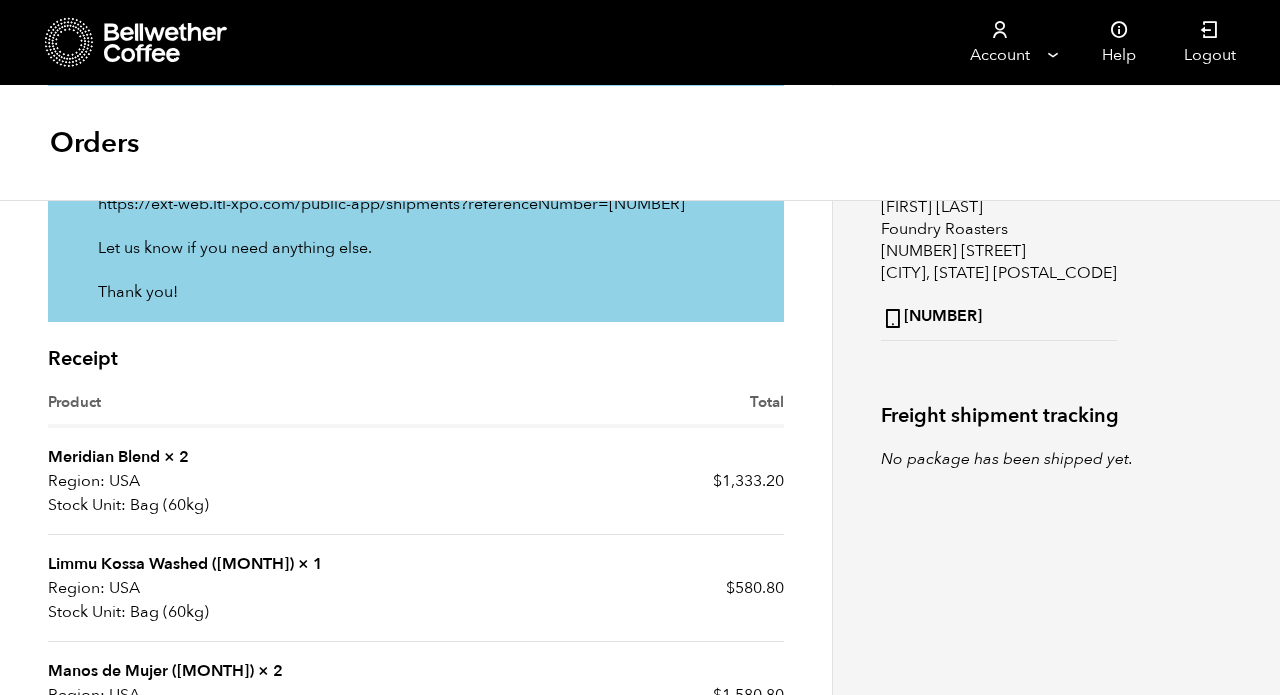 scroll, scrollTop: 197, scrollLeft: 0, axis: vertical 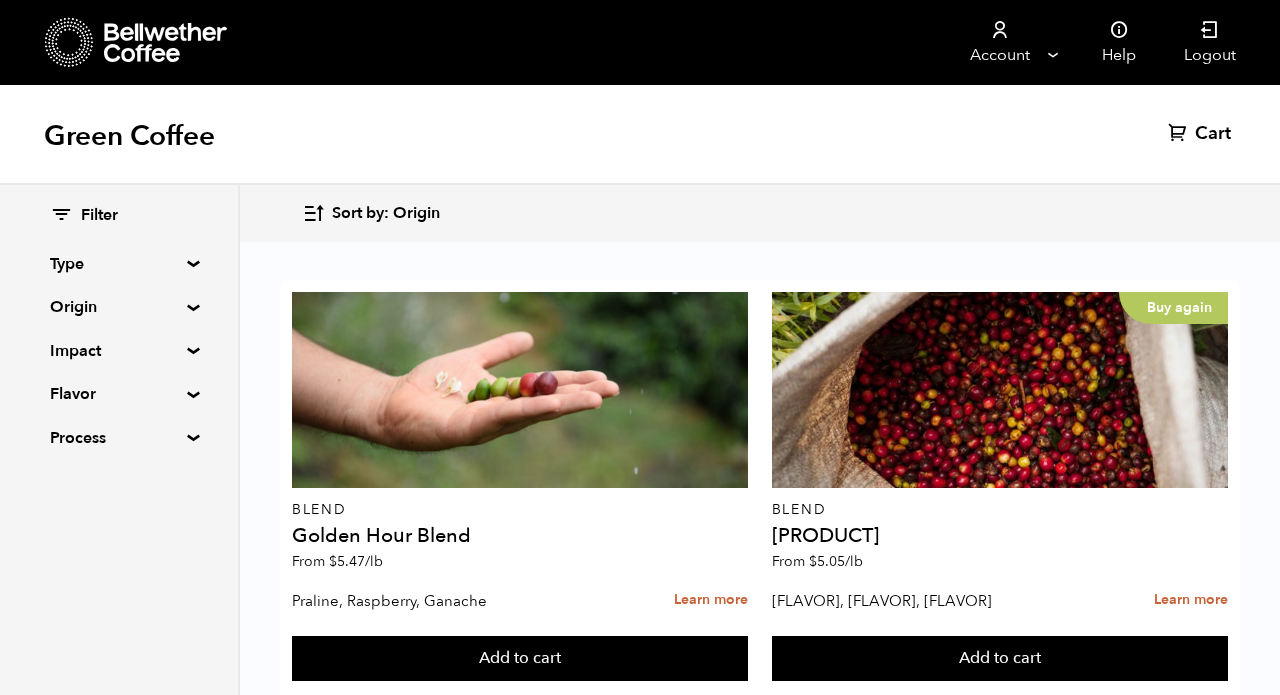 click on "Limmu Kossa Washed (OCT 24)" at bounding box center [520, 536] 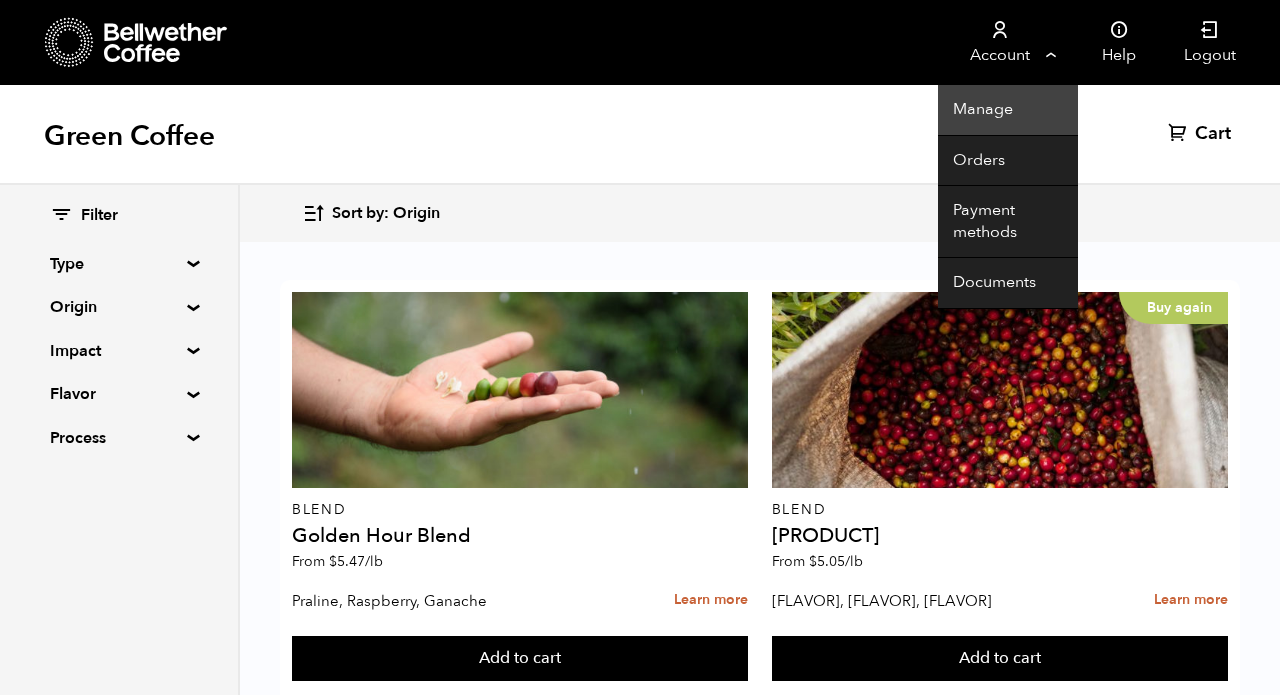 click on "Manage" at bounding box center [1008, 110] 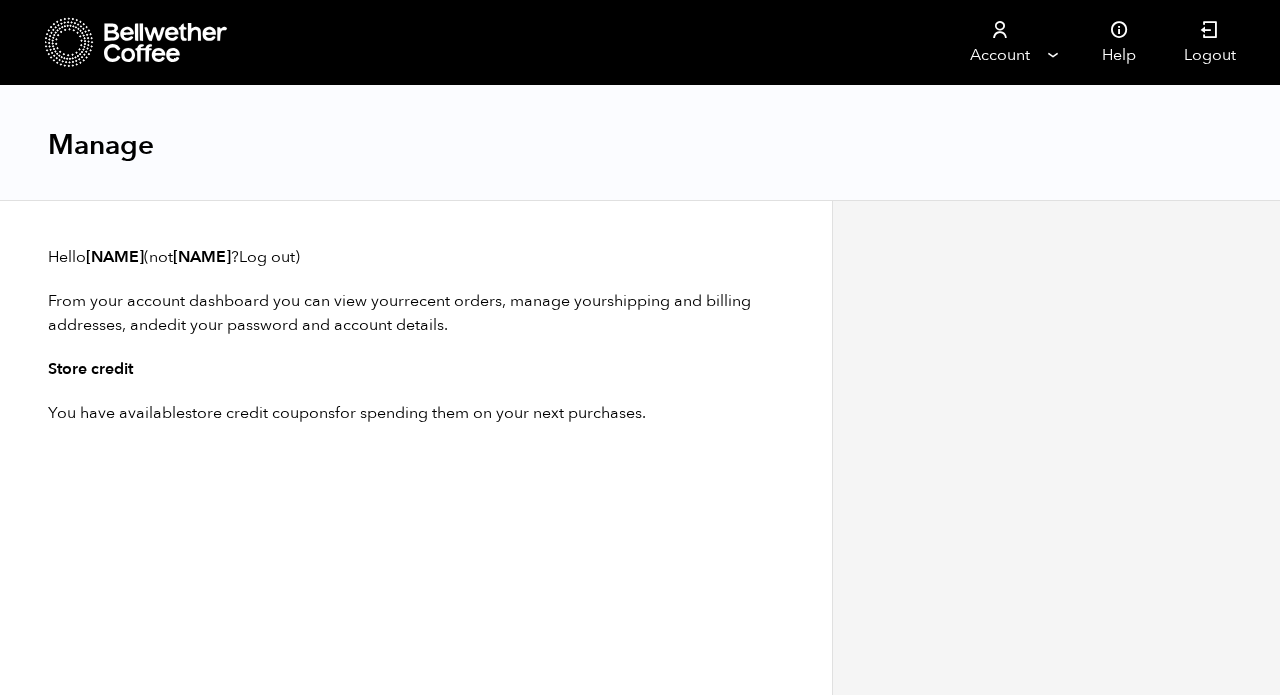 scroll, scrollTop: 0, scrollLeft: 0, axis: both 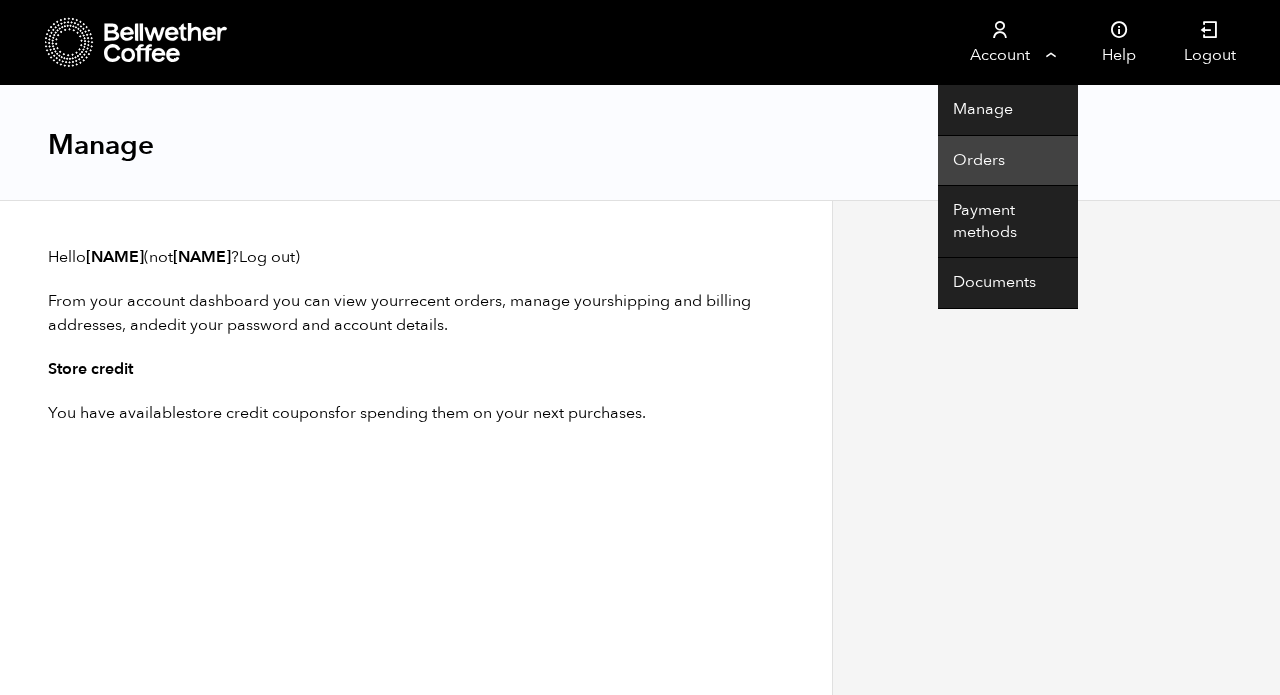 click on "Orders" at bounding box center (1008, 161) 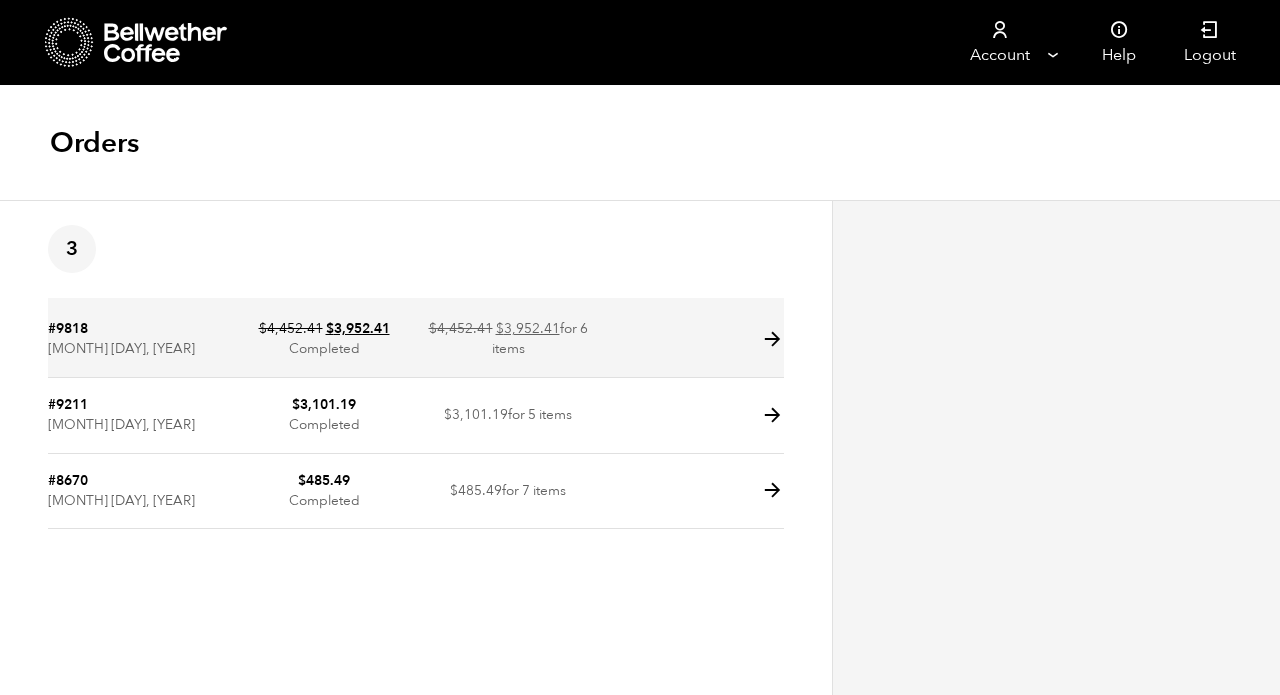 scroll, scrollTop: 0, scrollLeft: 0, axis: both 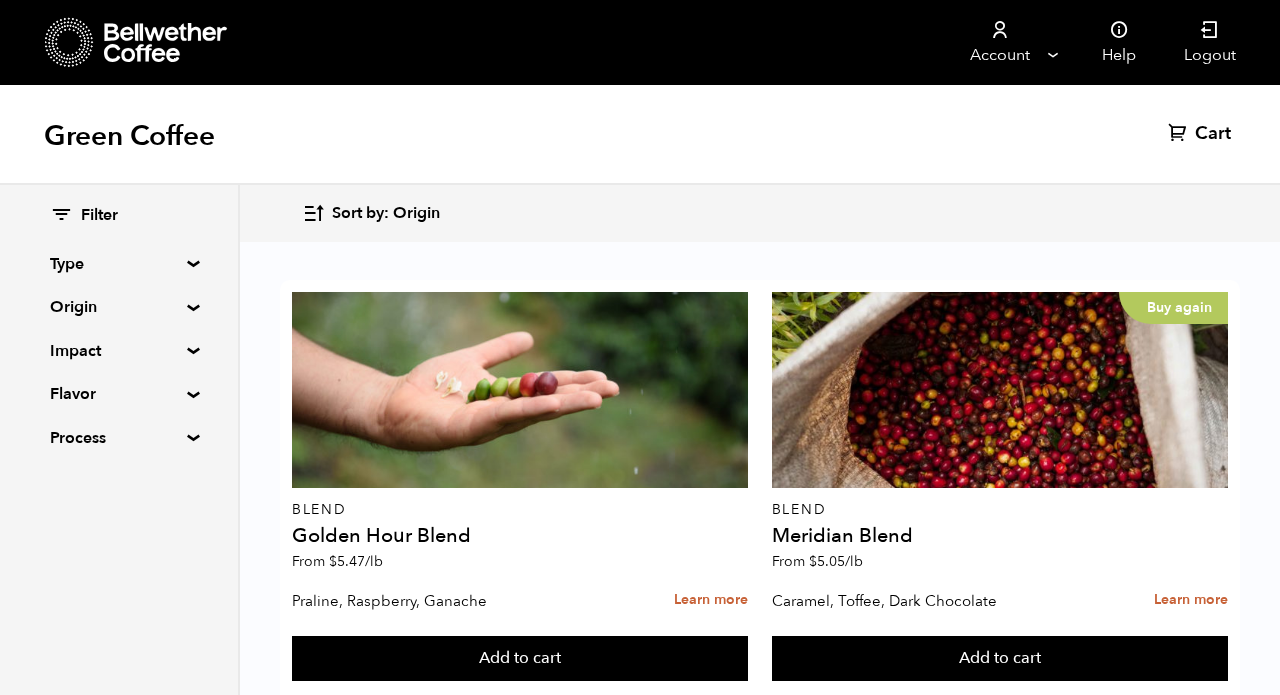 click on "[PRODUCT_NAME] ([MONTH] [DAY])" at bounding box center [520, 536] 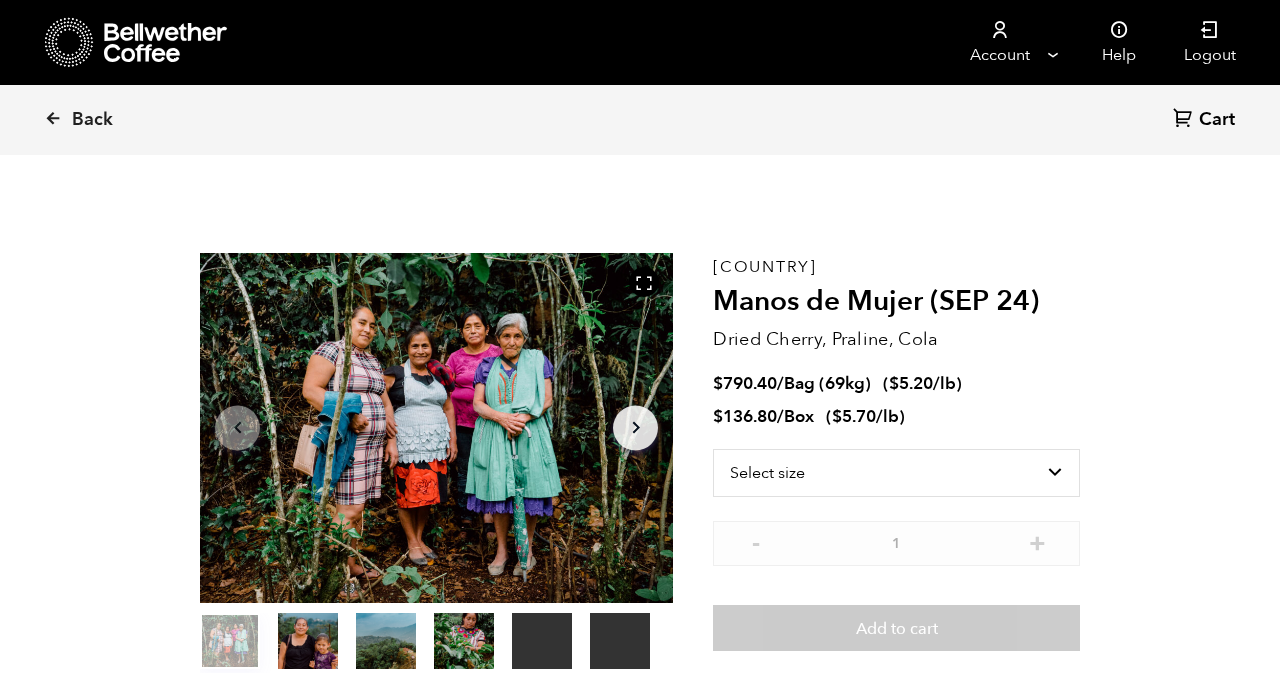 scroll, scrollTop: 0, scrollLeft: 0, axis: both 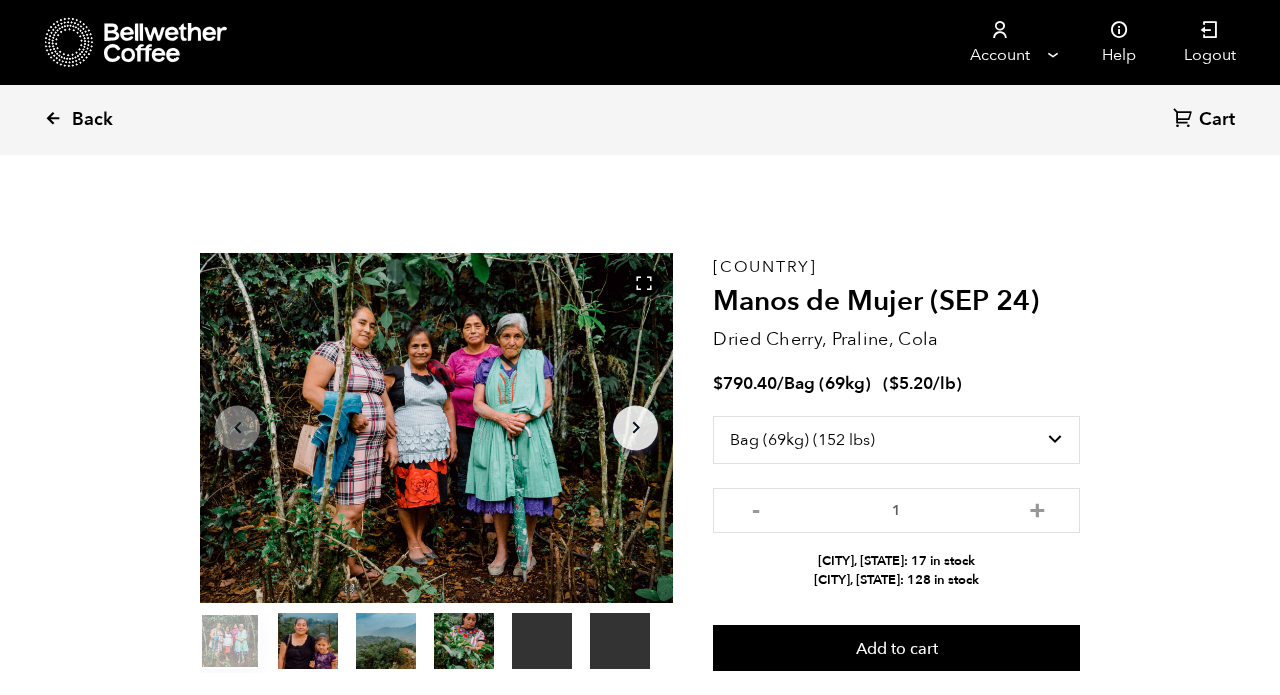 click at bounding box center [53, 118] 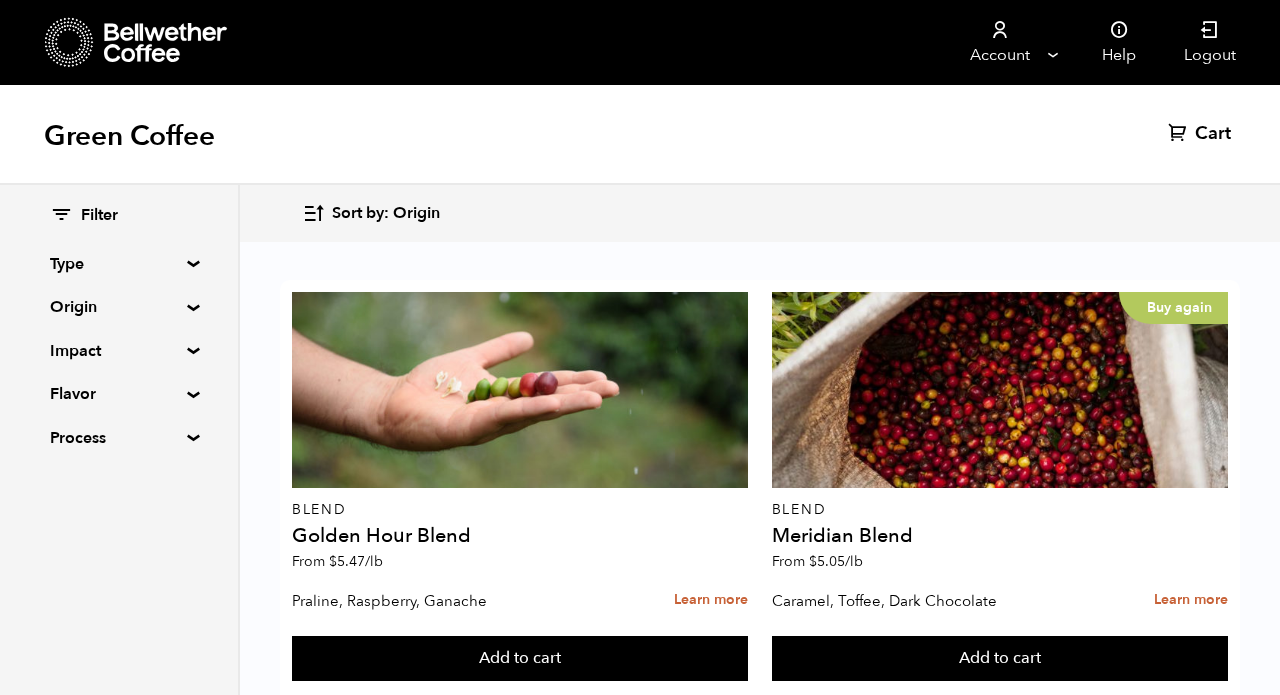 scroll, scrollTop: 1674, scrollLeft: 0, axis: vertical 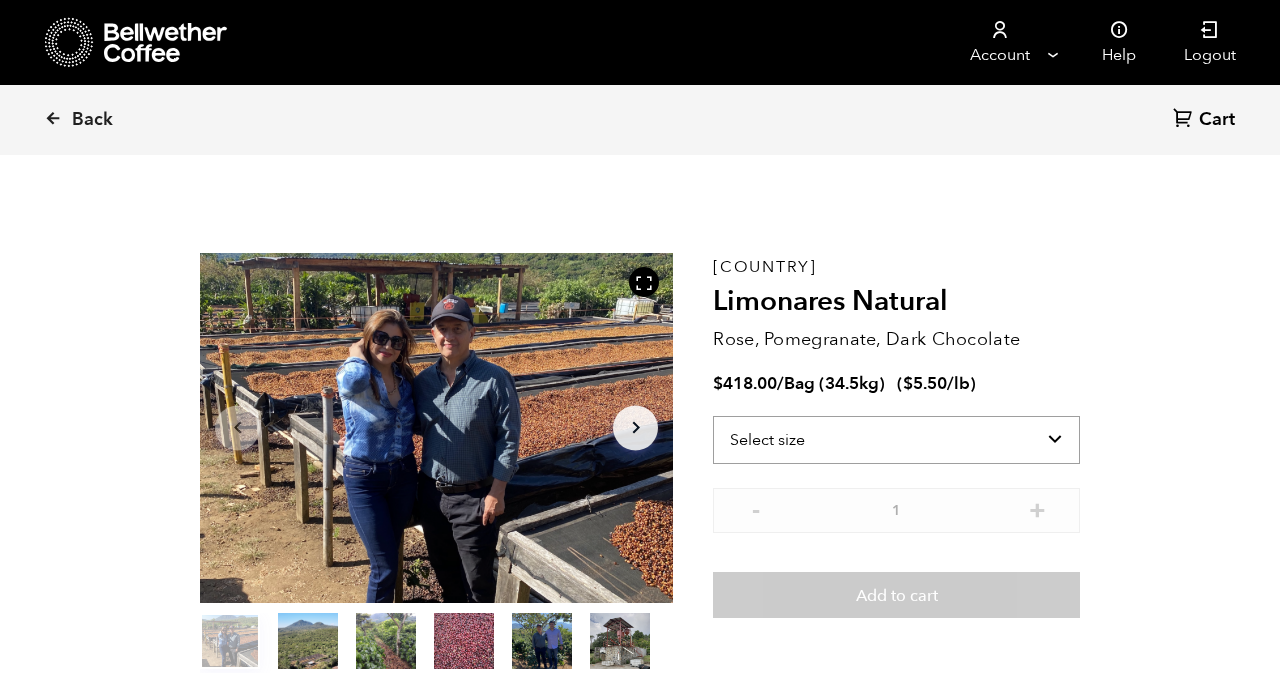 select on "bag-5" 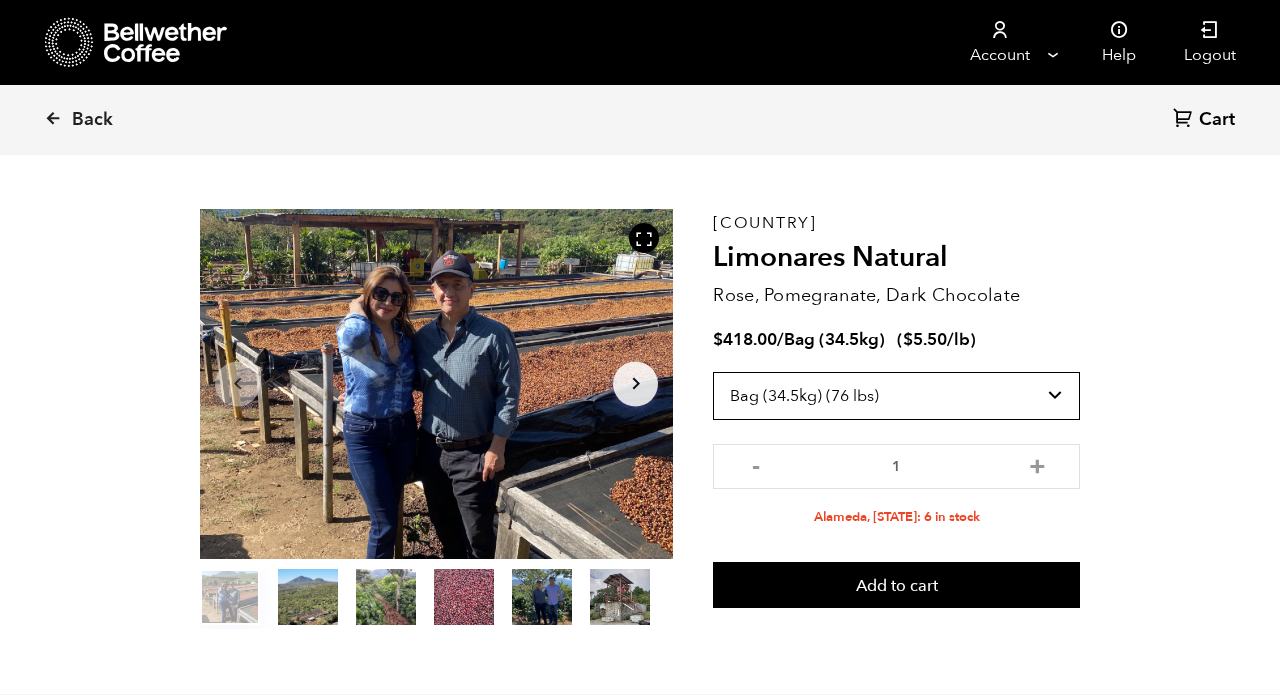 scroll, scrollTop: 45, scrollLeft: 0, axis: vertical 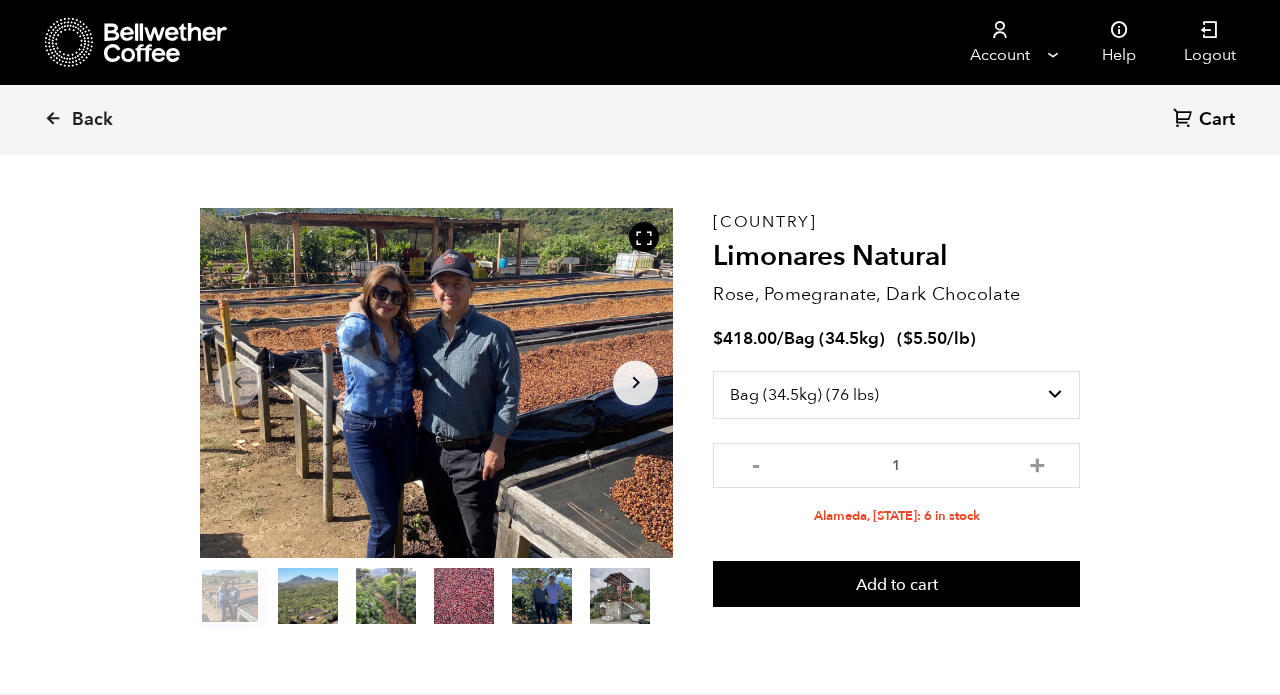 click at bounding box center (436, 383) 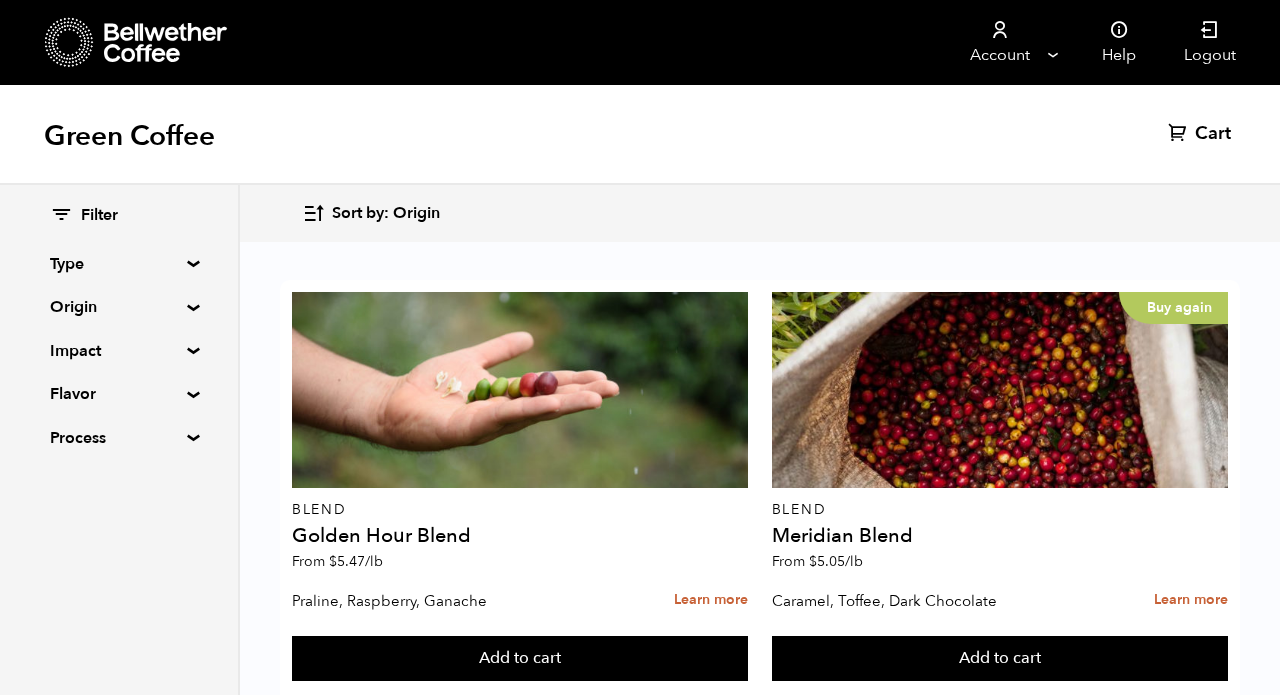 scroll, scrollTop: 932, scrollLeft: 0, axis: vertical 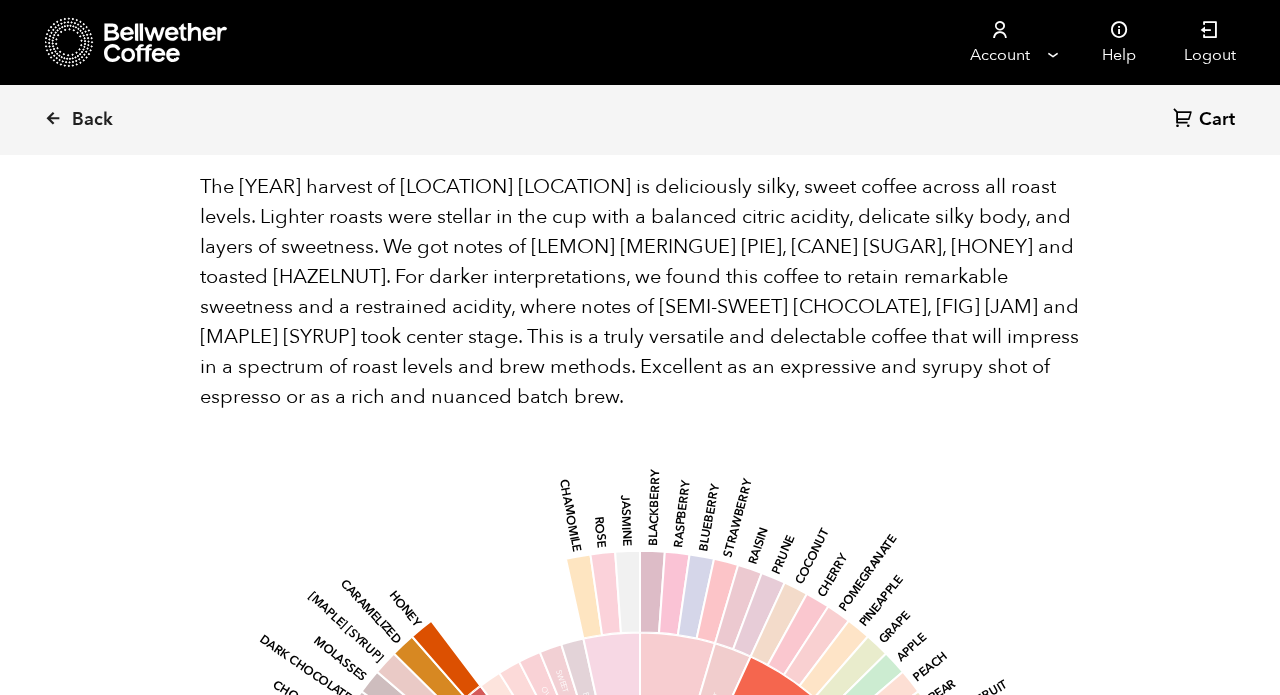 click on "Medium" at bounding box center (531, 102) 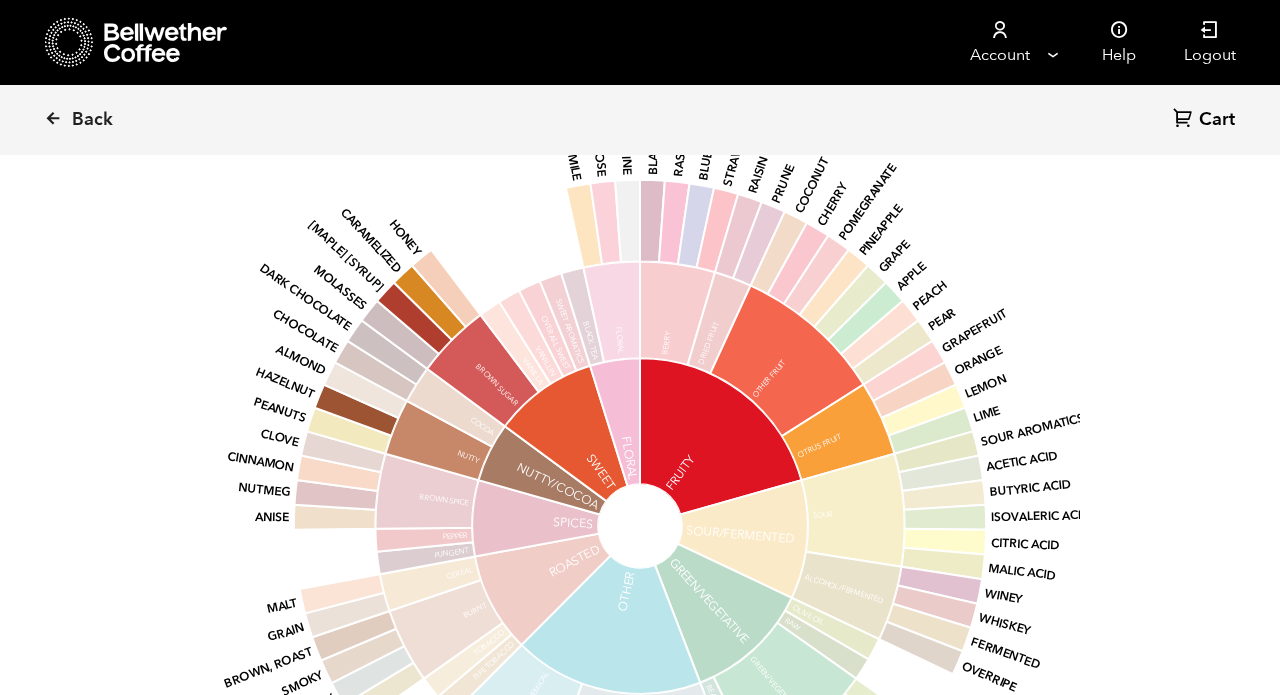 scroll, scrollTop: 2458, scrollLeft: 0, axis: vertical 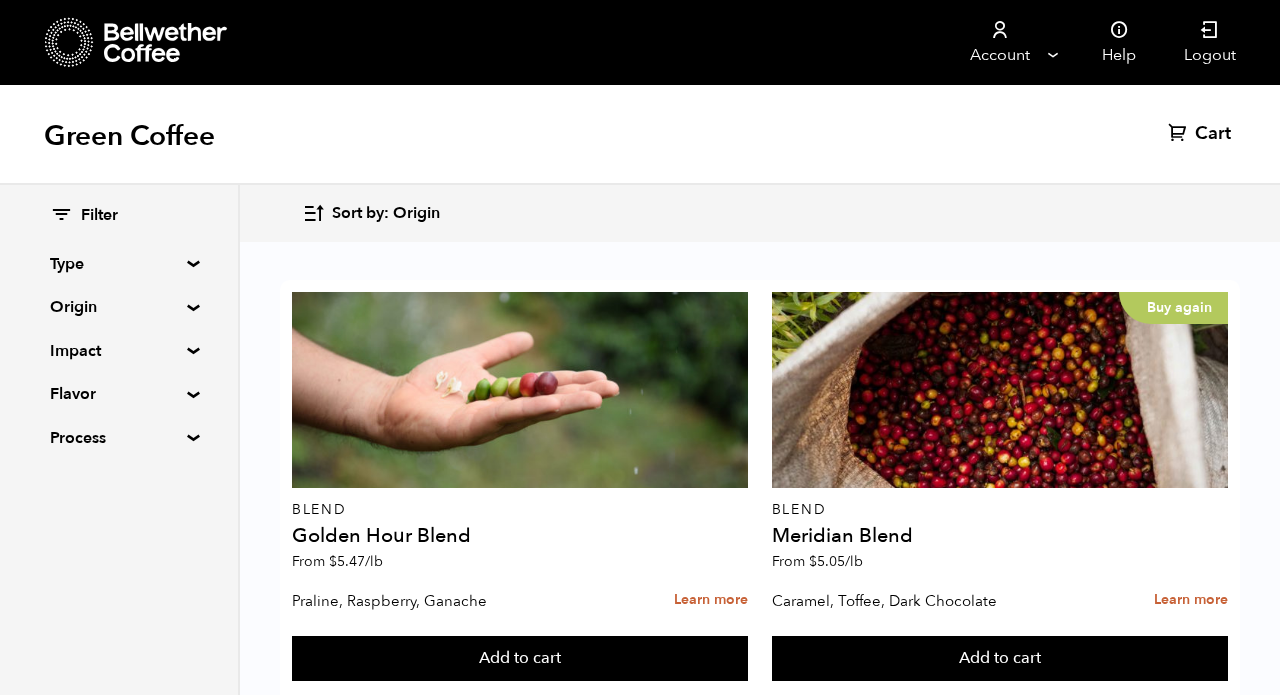 click at bounding box center (520, 3696) 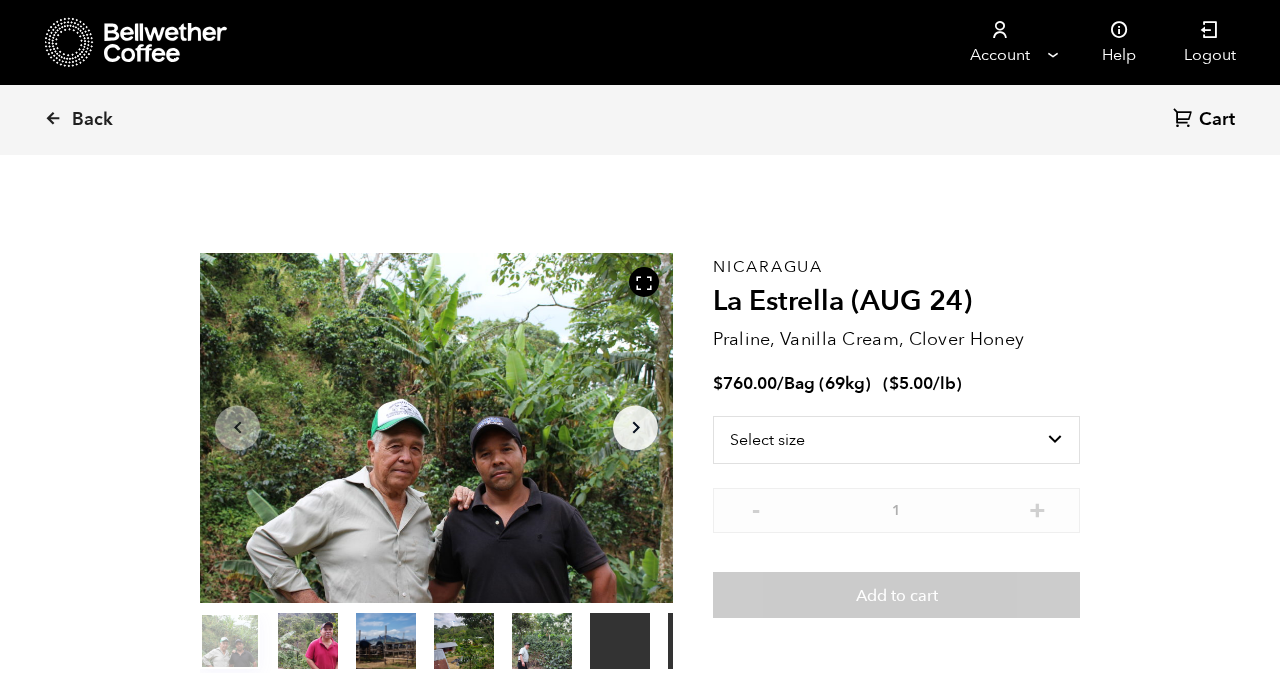 scroll, scrollTop: 0, scrollLeft: 0, axis: both 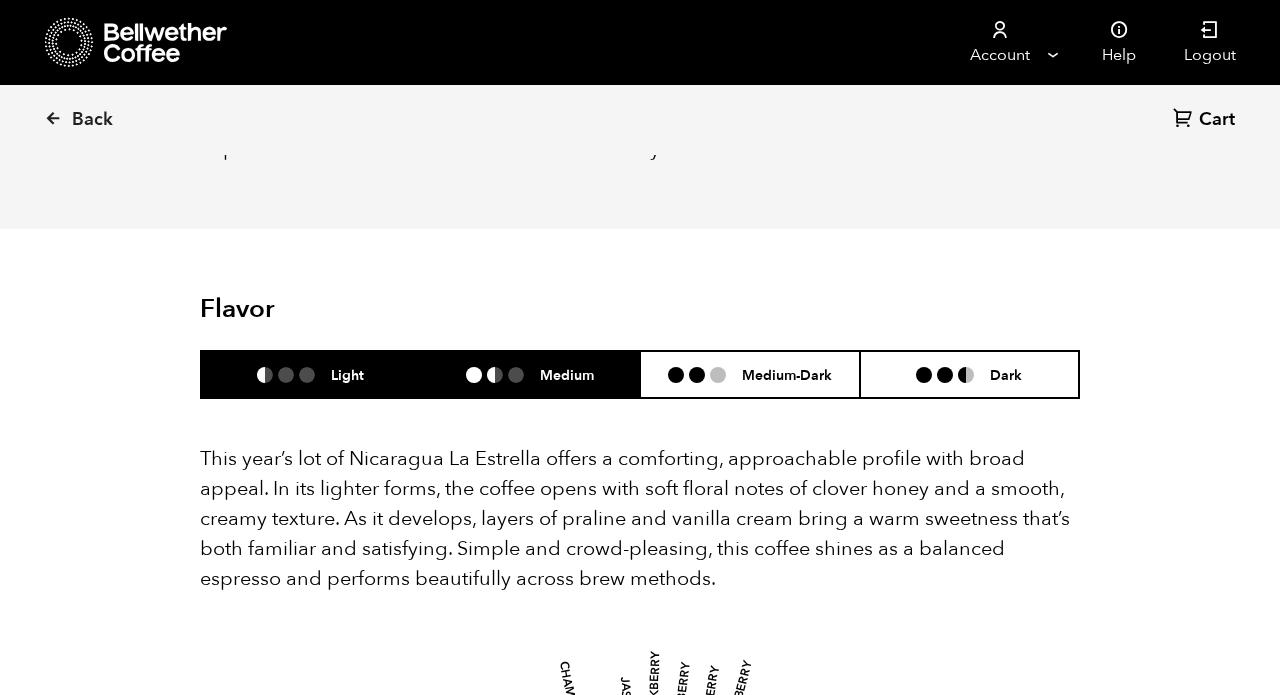 click on "Medium" at bounding box center [347, 374] 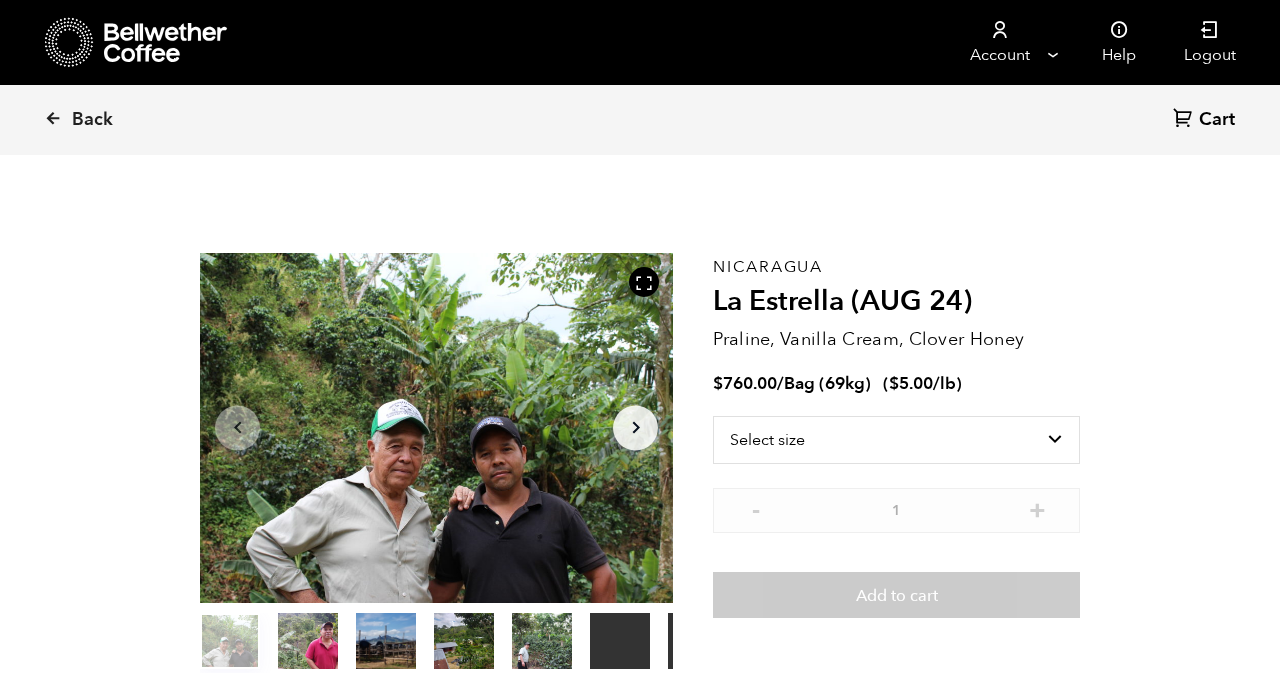 scroll, scrollTop: 0, scrollLeft: 0, axis: both 